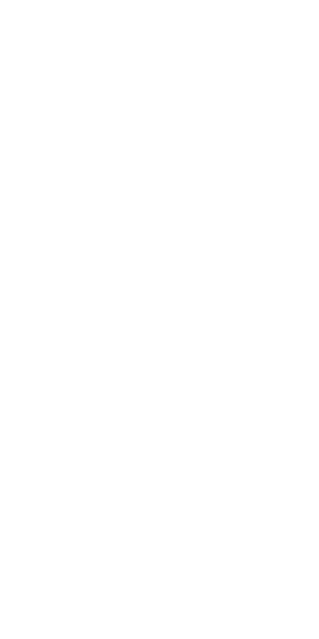 scroll, scrollTop: 0, scrollLeft: 0, axis: both 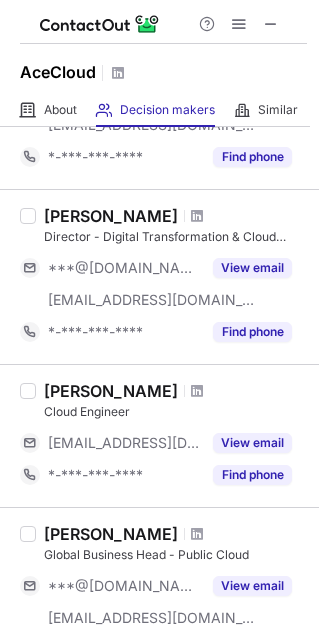 click on "Director - Digital Transformation & Cloud Services" at bounding box center [175, 237] 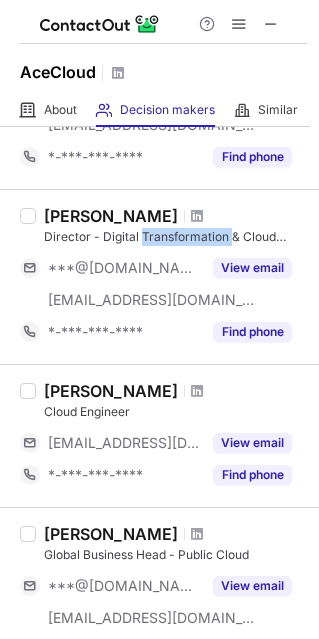 click on "Director - Digital Transformation & Cloud Services" at bounding box center [175, 237] 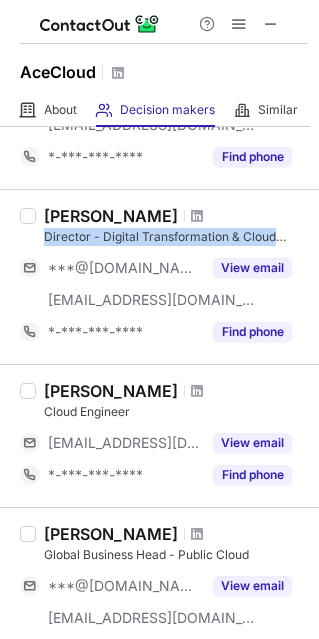 click on "Director - Digital Transformation & Cloud Services" at bounding box center [175, 237] 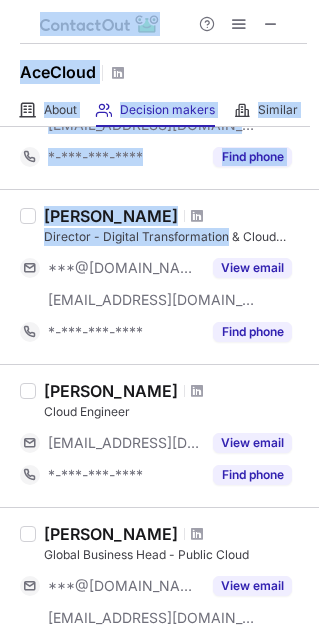 drag, startPoint x: 146, startPoint y: 232, endPoint x: 348, endPoint y: 237, distance: 202.06187 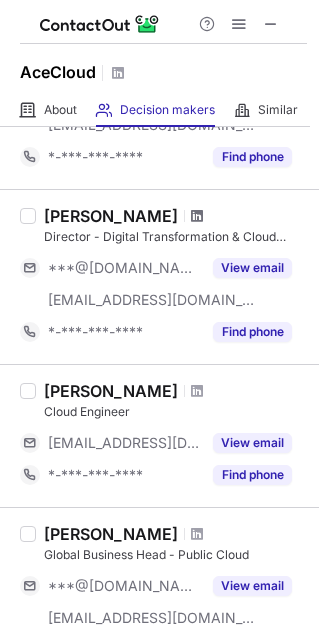 click at bounding box center [197, 216] 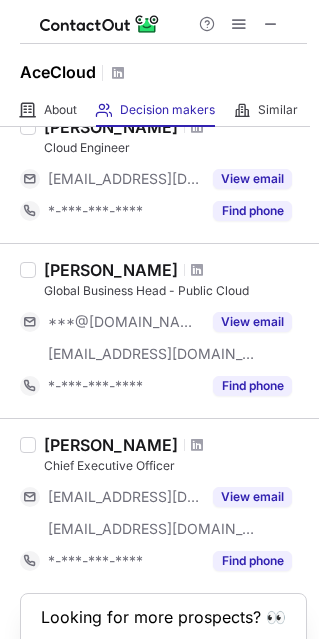 scroll, scrollTop: 568, scrollLeft: 0, axis: vertical 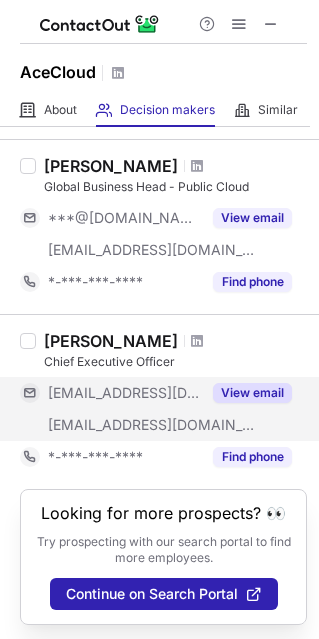 click on "View email" at bounding box center (252, 393) 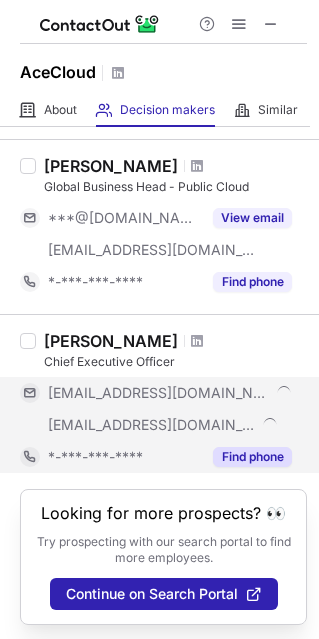 click on "Find phone" at bounding box center [252, 457] 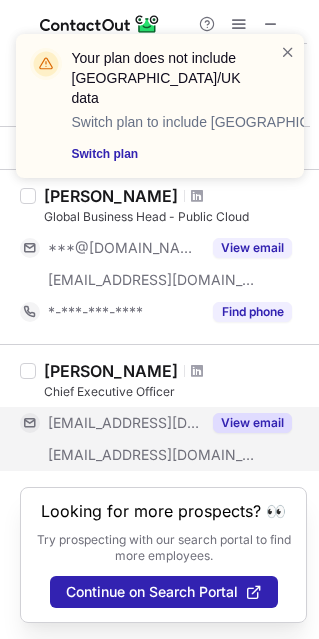 scroll, scrollTop: 536, scrollLeft: 0, axis: vertical 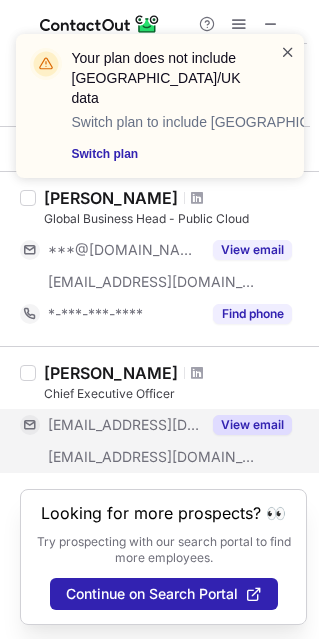 click at bounding box center [288, 52] 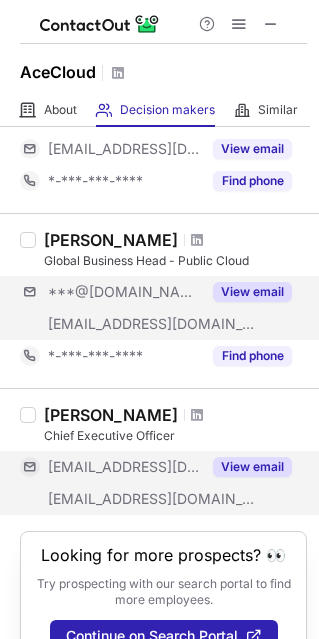 scroll, scrollTop: 536, scrollLeft: 0, axis: vertical 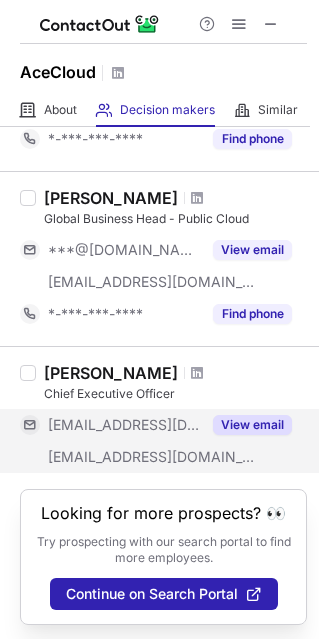 click on "View email" at bounding box center [252, 425] 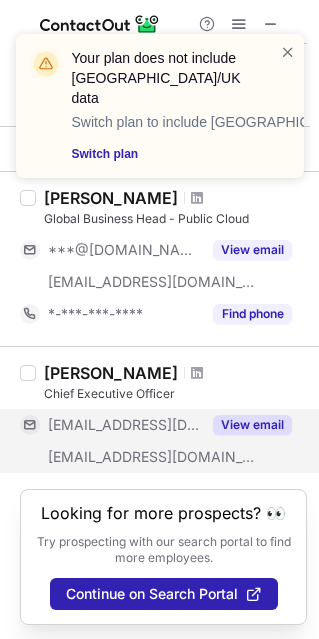 click on "Your plan does not include US/UK data Switch plan to include US/UK data Switch plan" at bounding box center [152, 106] 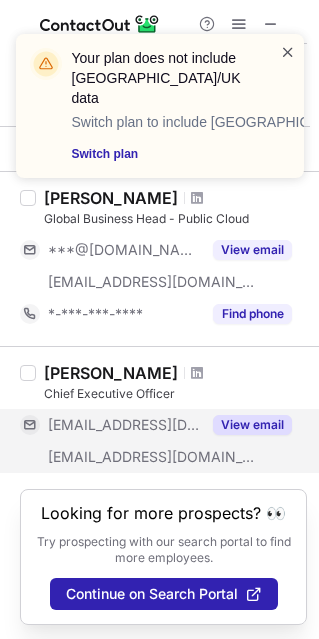 click at bounding box center [288, 52] 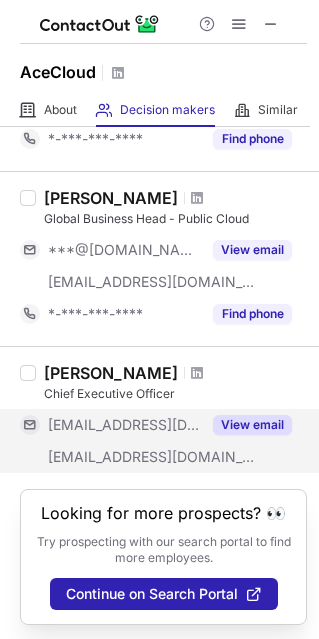 click on "Your plan does not include US/UK data Switch plan to include US/UK data Switch plan" at bounding box center [160, 34] 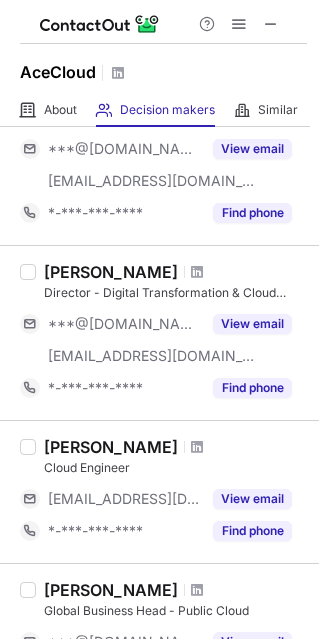 scroll, scrollTop: 136, scrollLeft: 0, axis: vertical 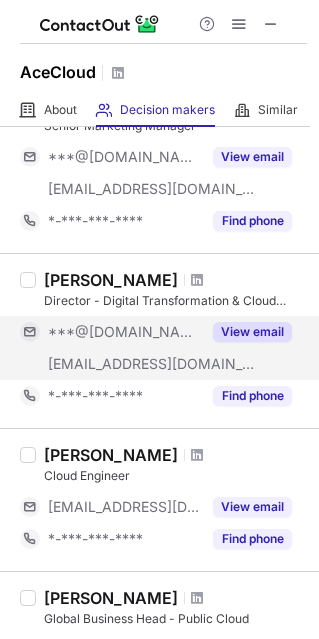 click on "View email" at bounding box center [252, 332] 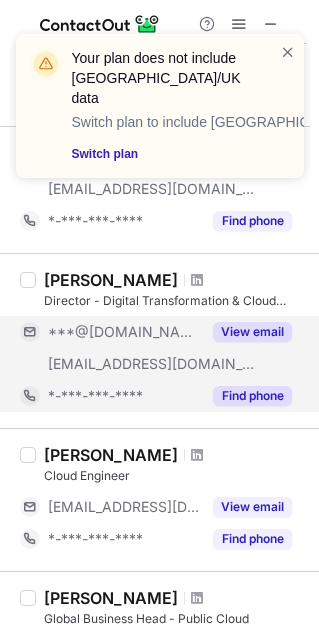 click on "Find phone" at bounding box center (246, 396) 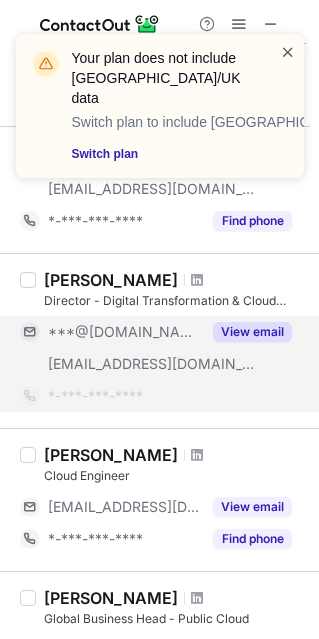 click at bounding box center (288, 52) 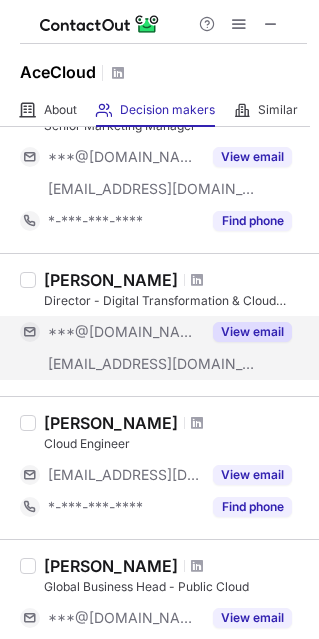 click on "Your plan does not include US/UK data Switch plan to include US/UK data Switch plan" at bounding box center (160, 114) 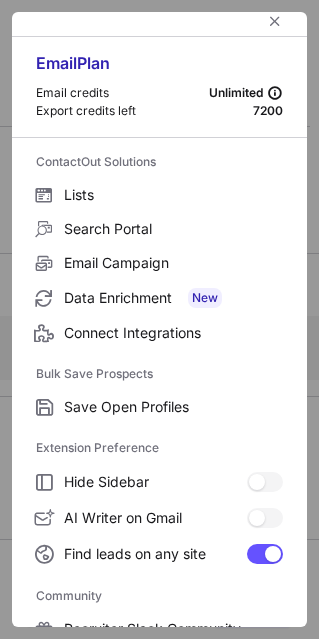 scroll, scrollTop: 0, scrollLeft: 0, axis: both 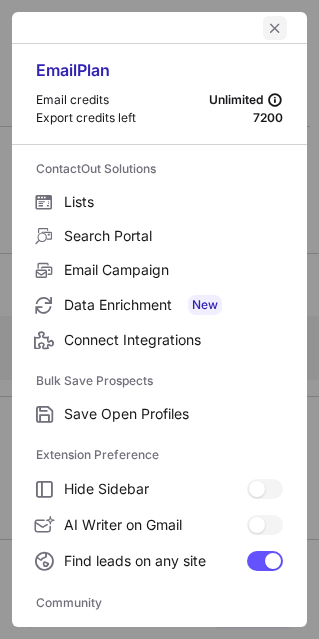 click at bounding box center [275, 28] 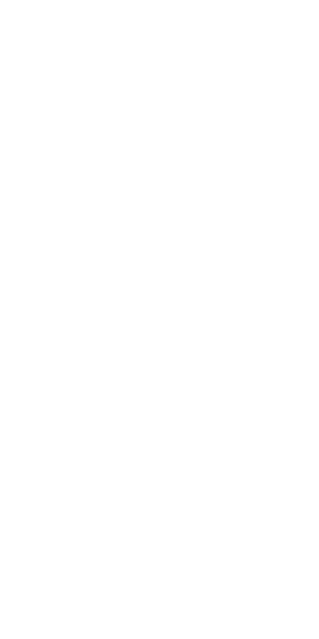 scroll, scrollTop: 0, scrollLeft: 0, axis: both 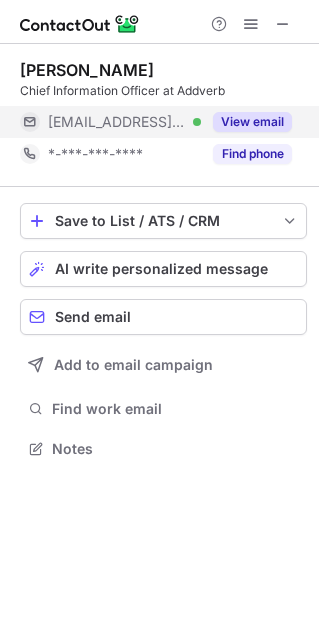 click on "View email" at bounding box center [252, 122] 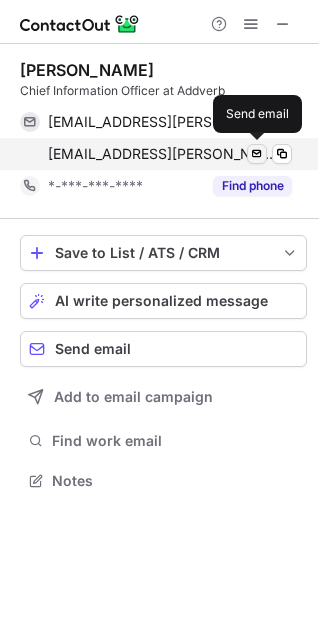 scroll, scrollTop: 10, scrollLeft: 10, axis: both 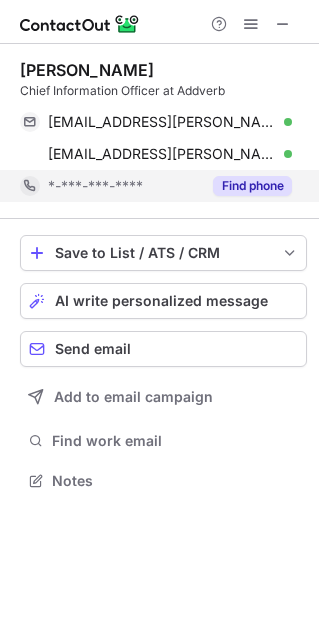 click on "Find phone" at bounding box center [252, 186] 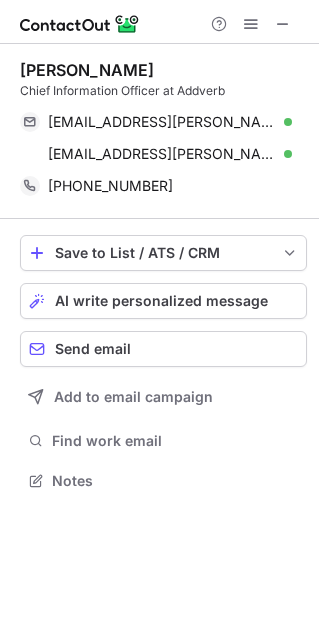 click on "Manish Jha" at bounding box center (87, 70) 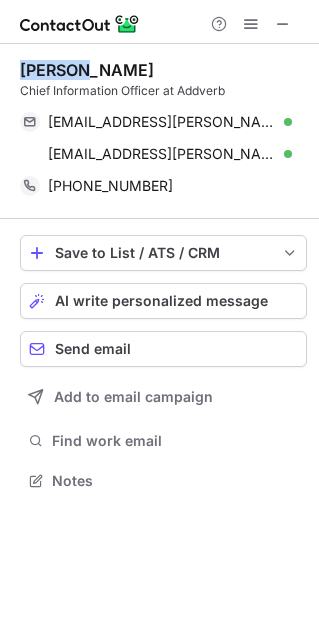 click on "Manish Jha" at bounding box center [87, 70] 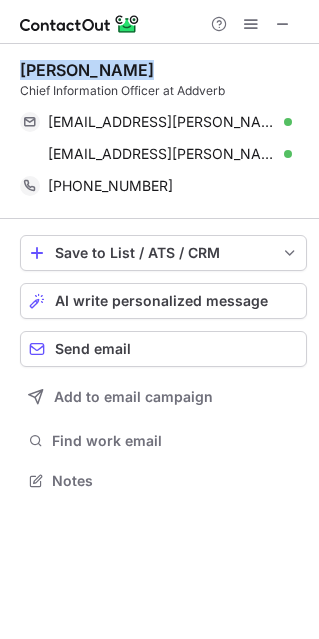 click on "Manish Jha" at bounding box center (87, 70) 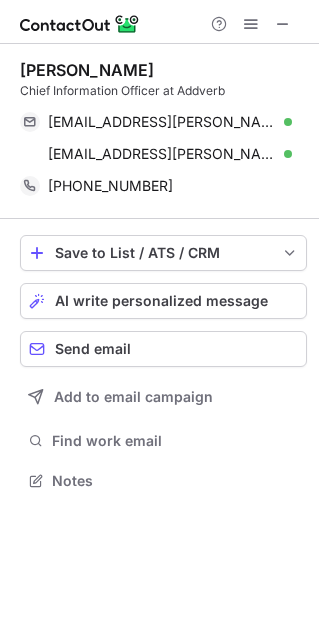 click on "Chief Information Officer  at Addverb" at bounding box center (163, 91) 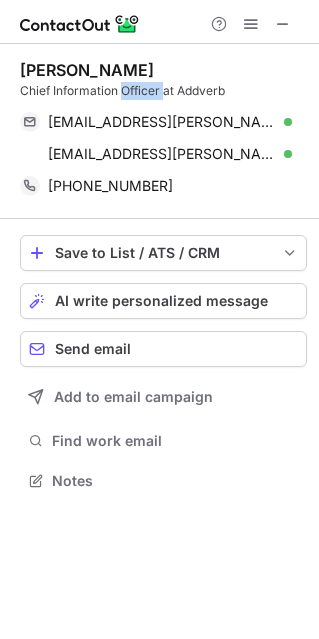 click on "Chief Information Officer  at Addverb" at bounding box center [163, 91] 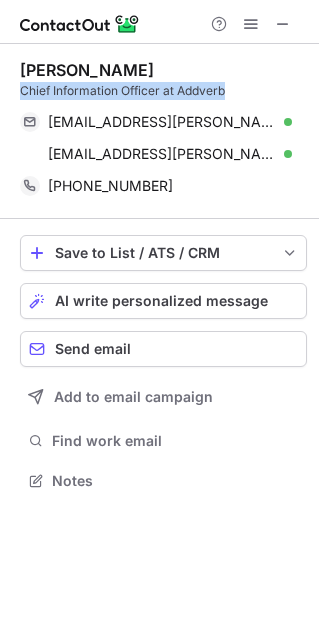 click on "Chief Information Officer  at Addverb" at bounding box center [163, 91] 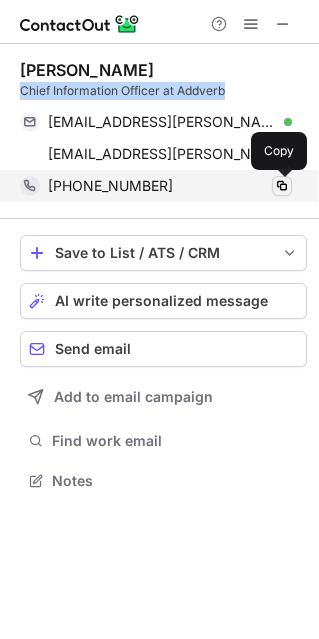 click at bounding box center (282, 186) 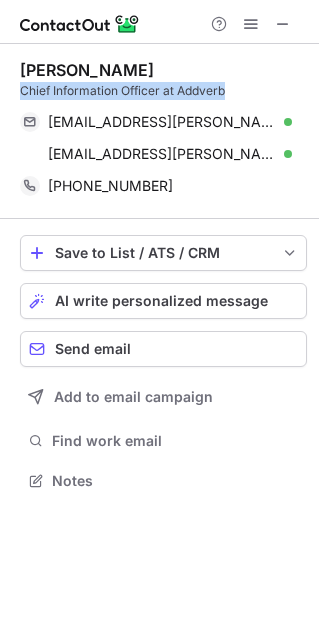 type 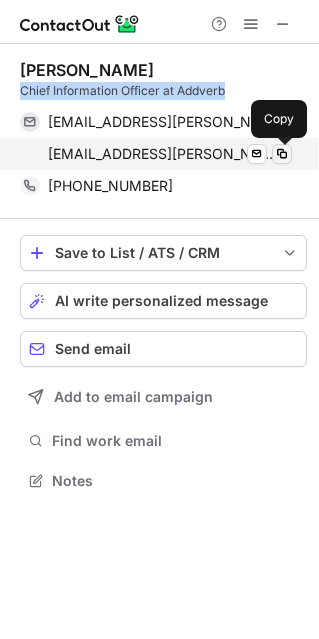 click at bounding box center (282, 154) 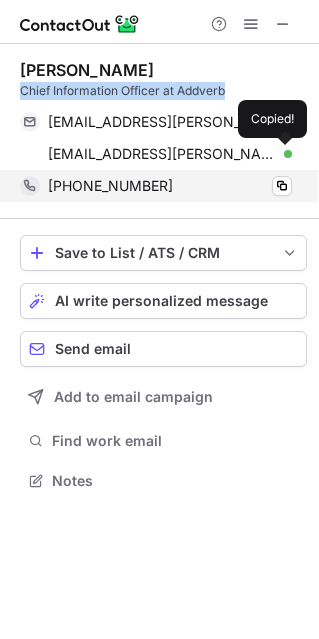 type 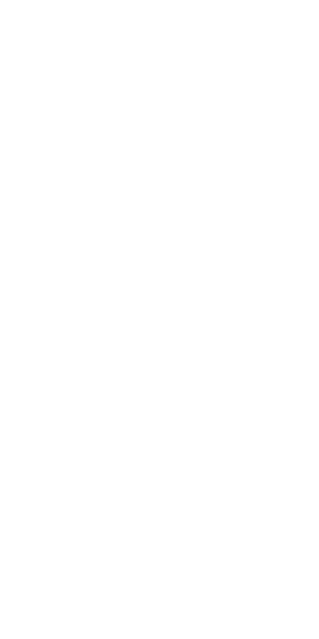 scroll, scrollTop: 0, scrollLeft: 0, axis: both 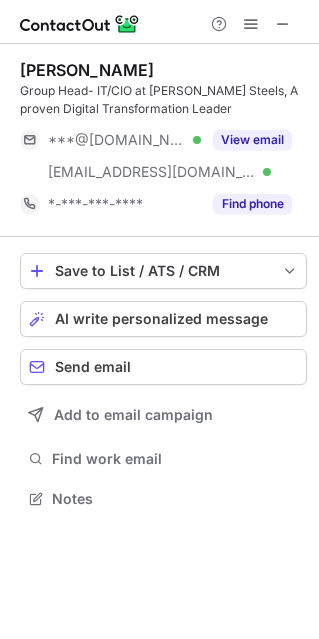 click on "Manoj Kumar" at bounding box center [87, 70] 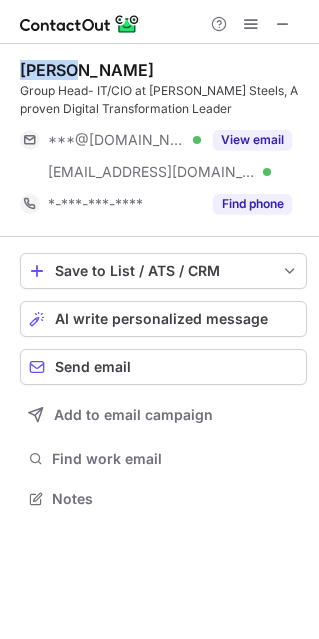 click on "Manoj Kumar" at bounding box center [87, 70] 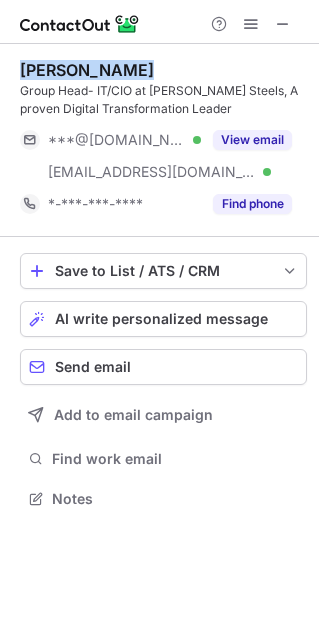 click on "Manoj Kumar" at bounding box center [87, 70] 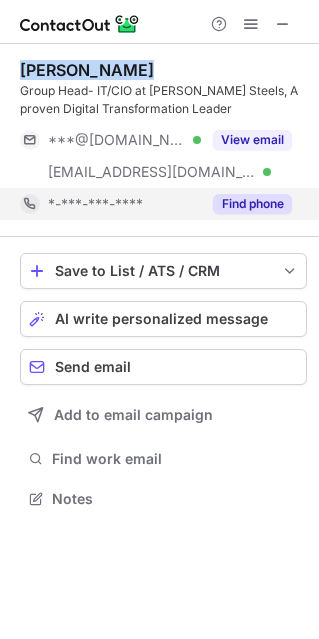 click on "Find phone" at bounding box center (252, 204) 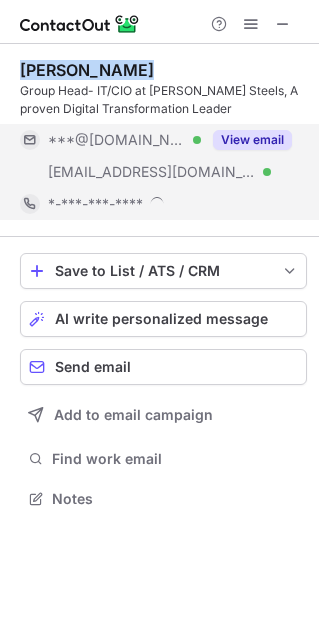 click on "View email" at bounding box center (252, 140) 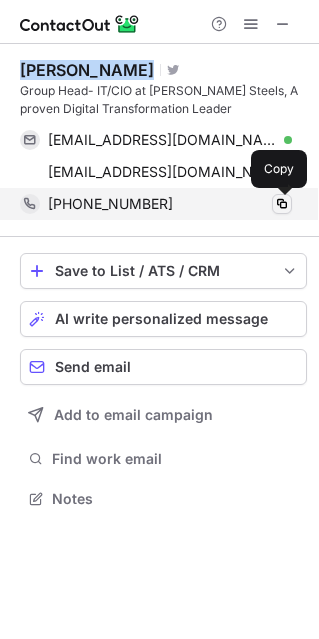 click at bounding box center [282, 204] 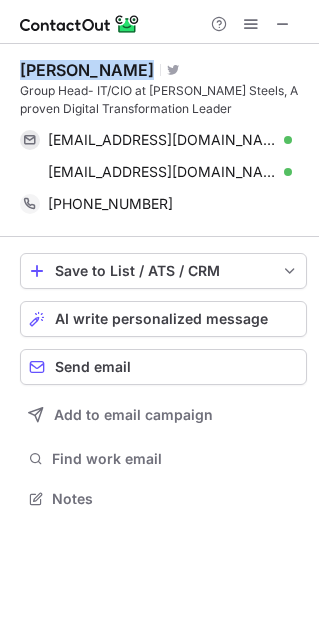 type 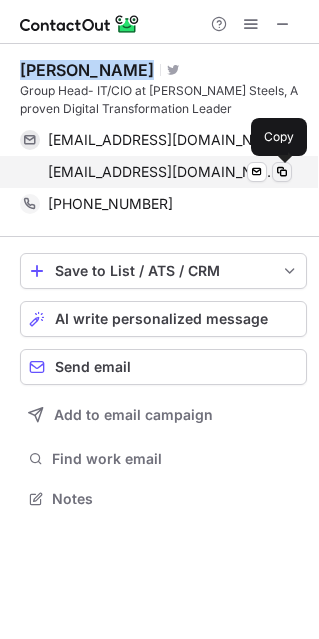 click at bounding box center (282, 172) 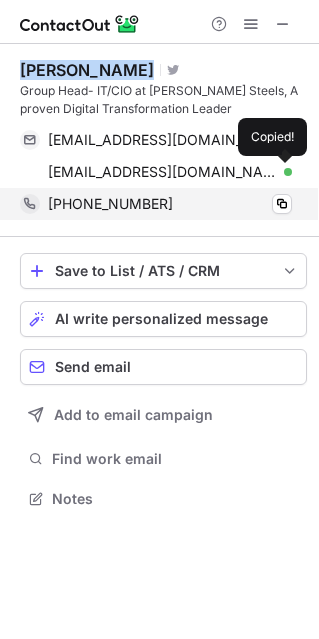 type 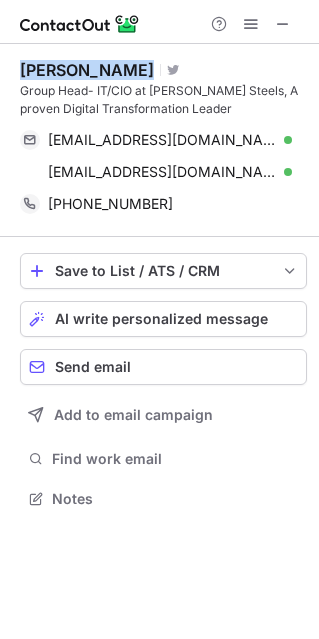 click on "[PERSON_NAME]" at bounding box center [87, 70] 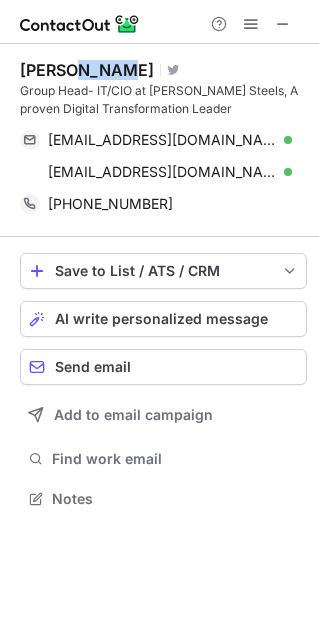 click on "[PERSON_NAME]" at bounding box center (87, 70) 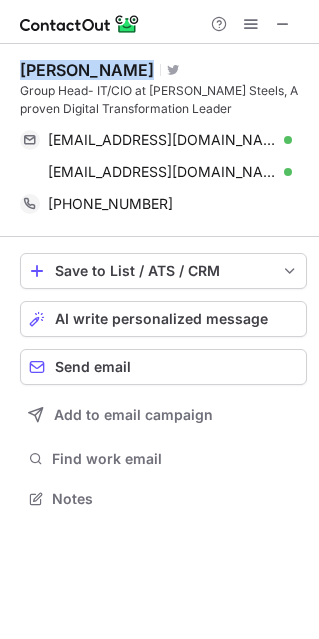 click on "[PERSON_NAME]" at bounding box center (87, 70) 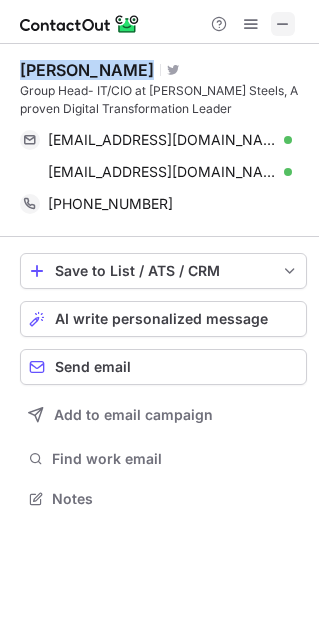 click at bounding box center (283, 24) 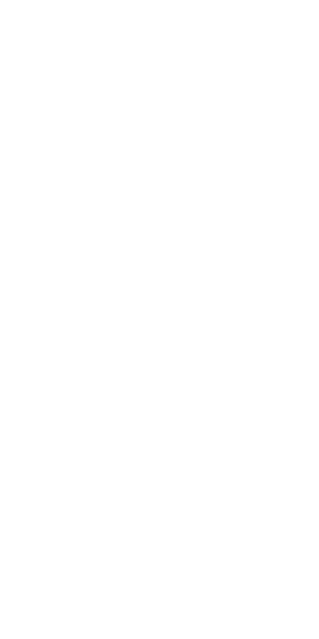 scroll, scrollTop: 0, scrollLeft: 0, axis: both 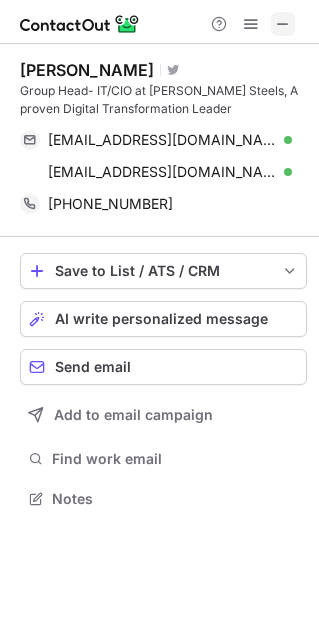 click at bounding box center [283, 24] 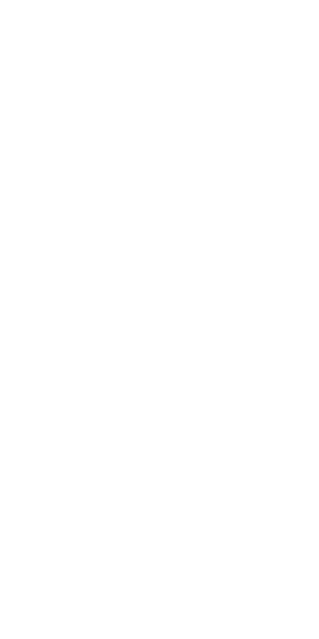 scroll, scrollTop: 0, scrollLeft: 0, axis: both 